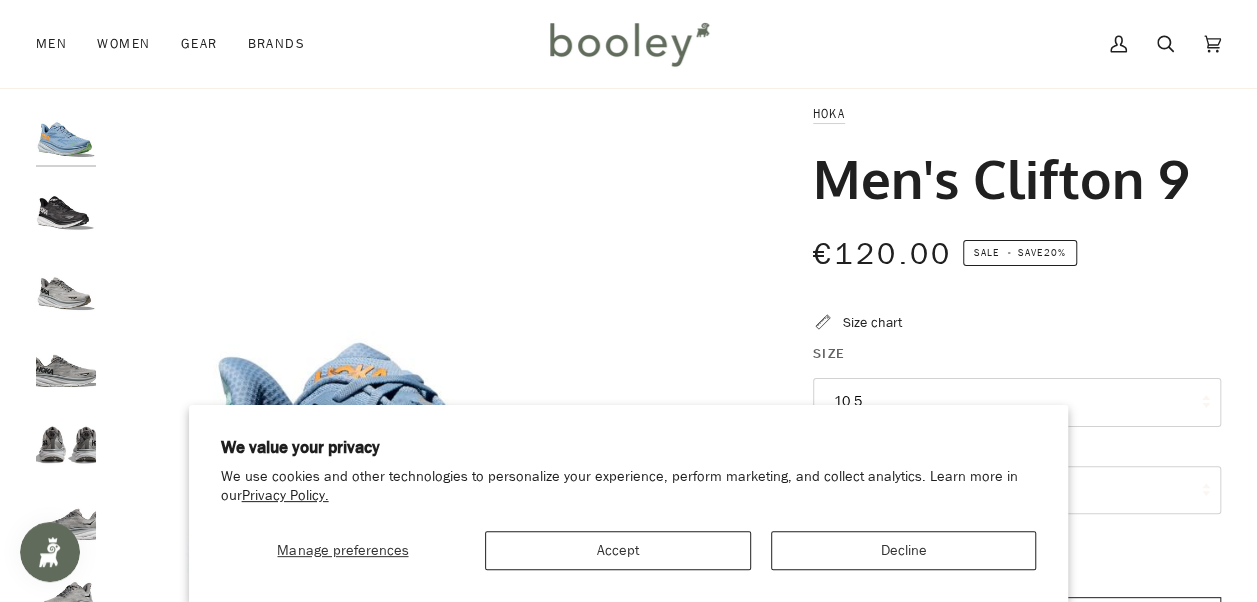 scroll, scrollTop: 40, scrollLeft: 0, axis: vertical 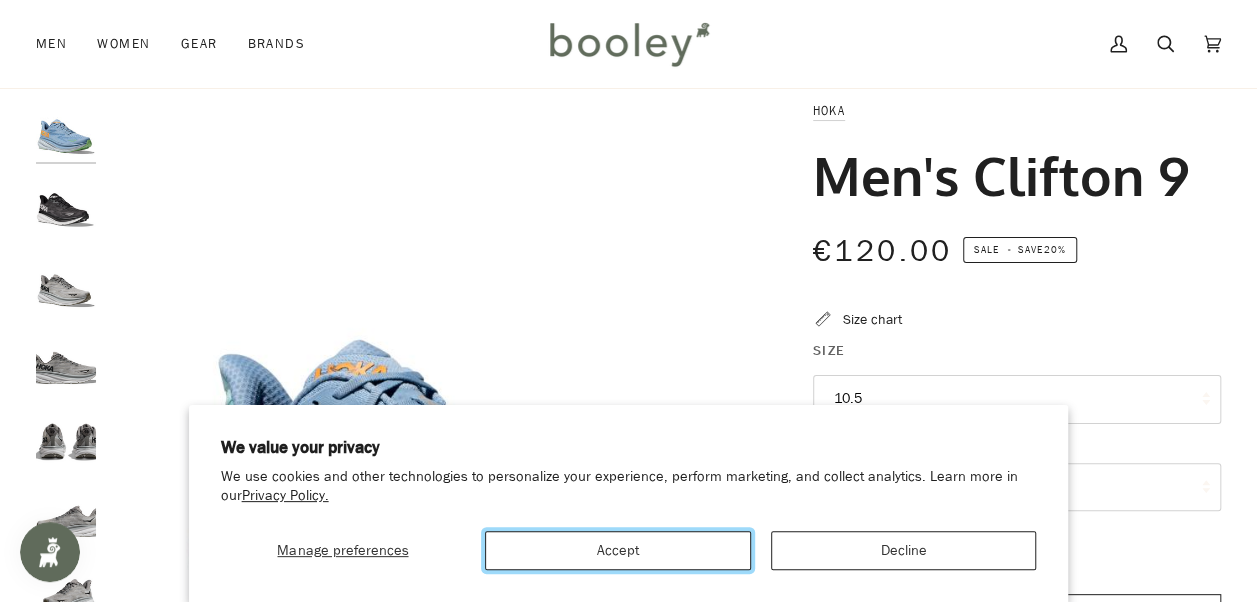 click on "Accept" at bounding box center [618, 550] 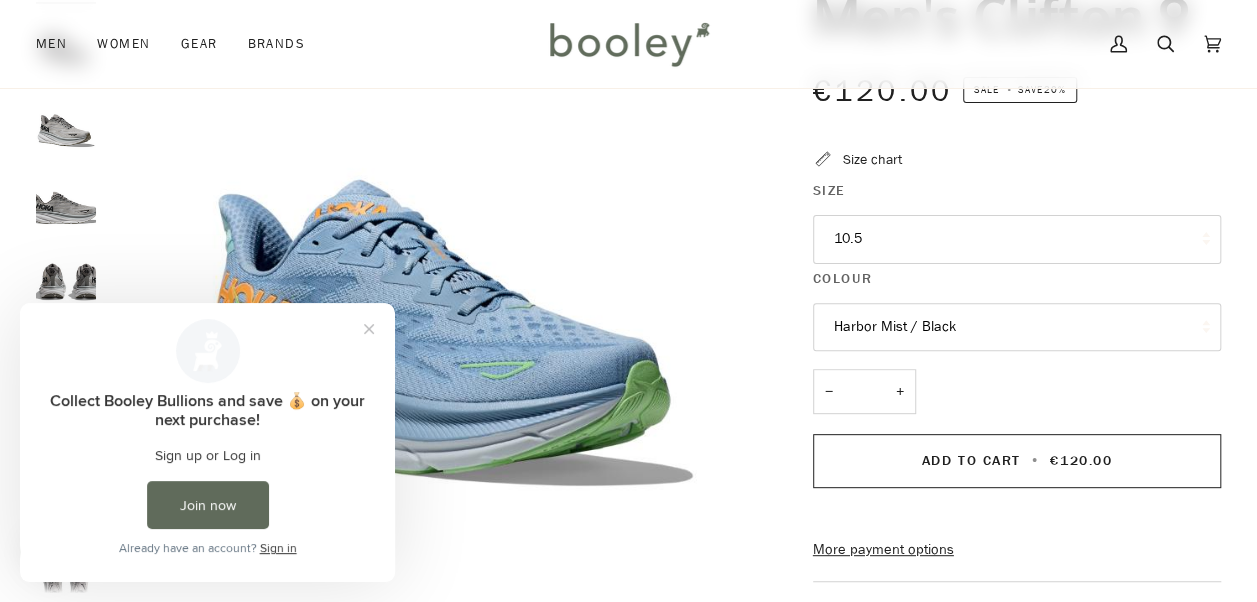 scroll, scrollTop: 0, scrollLeft: 0, axis: both 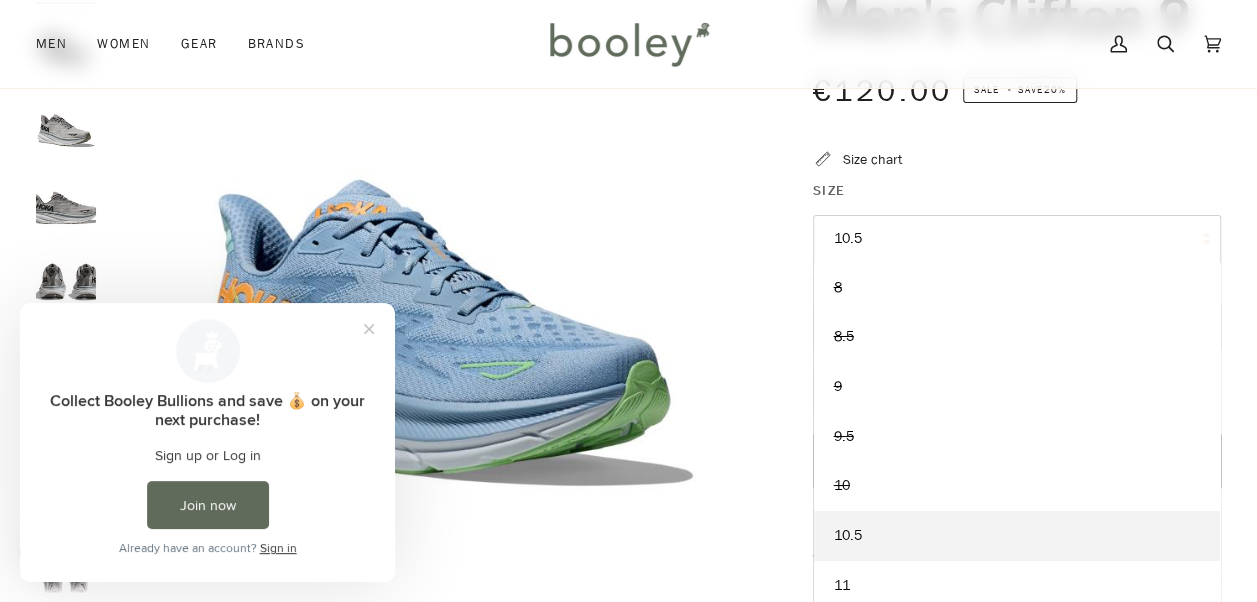 click on "10.5" at bounding box center (1017, 239) 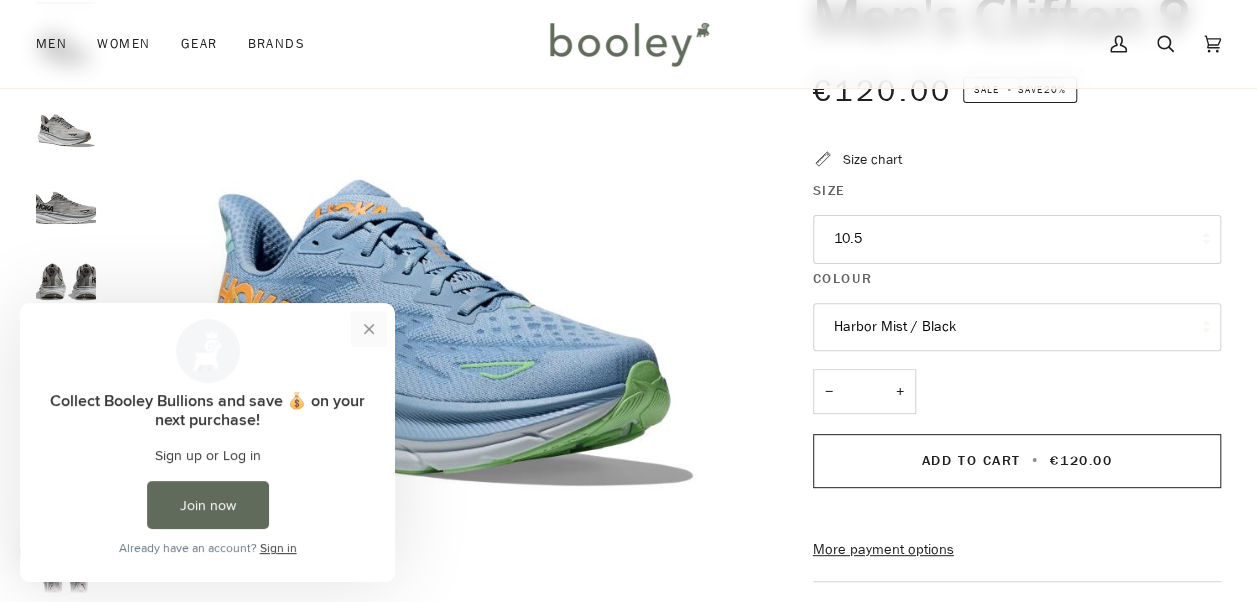 click at bounding box center [369, 329] 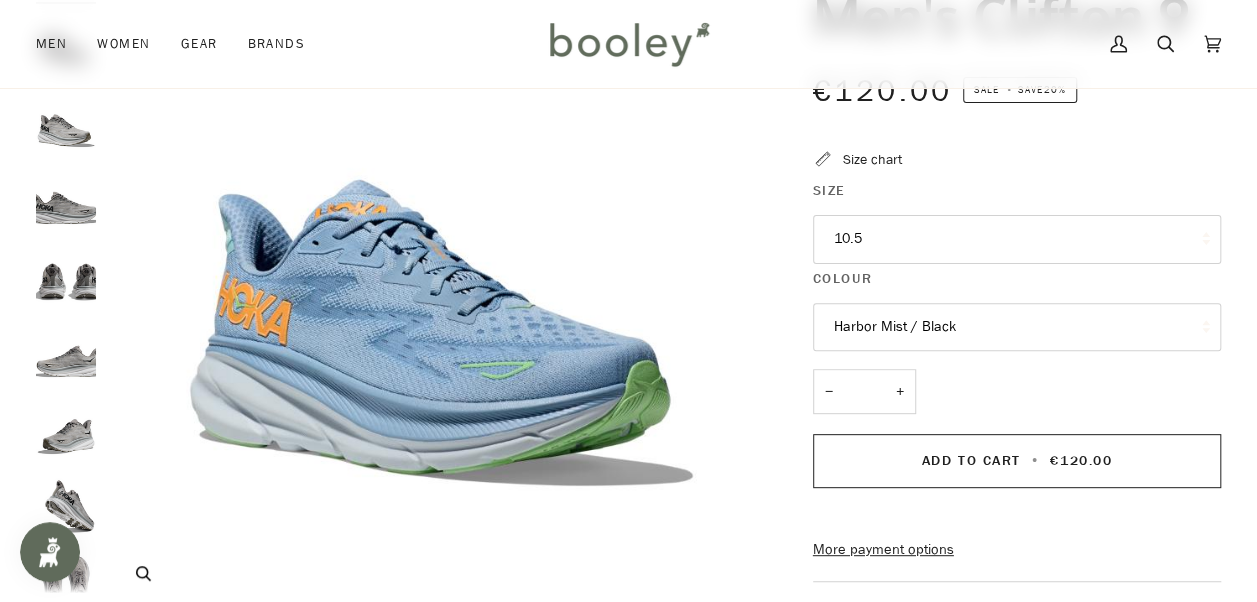 click at bounding box center [441, 275] 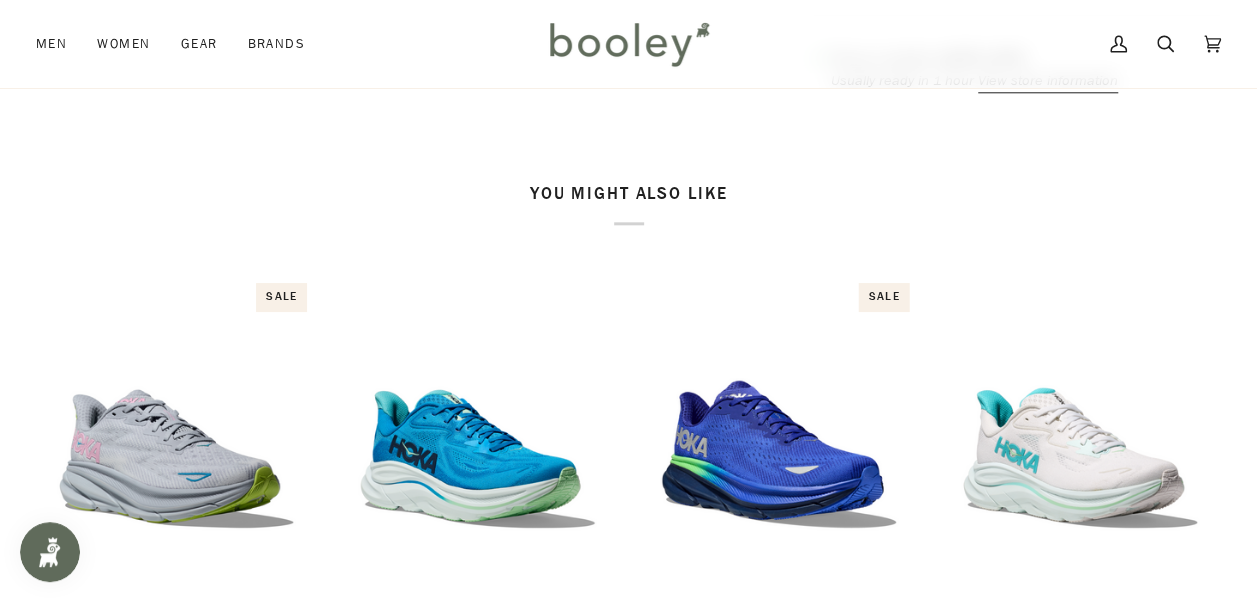scroll, scrollTop: 1562, scrollLeft: 0, axis: vertical 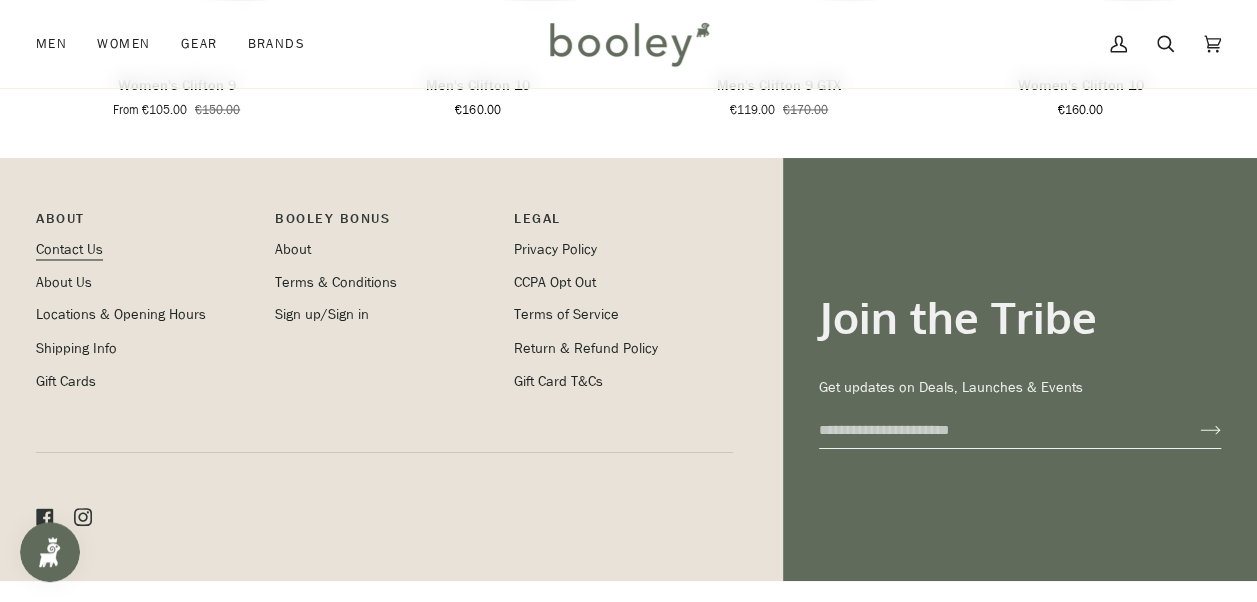 click on "Contact Us" at bounding box center (69, 249) 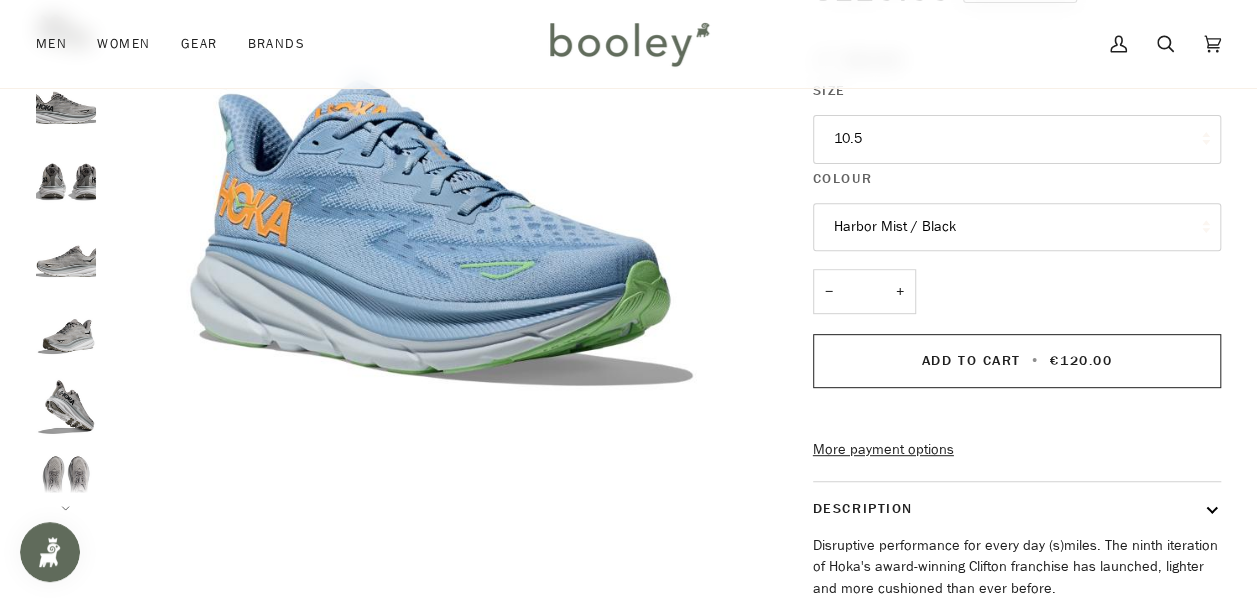 scroll, scrollTop: 42, scrollLeft: 0, axis: vertical 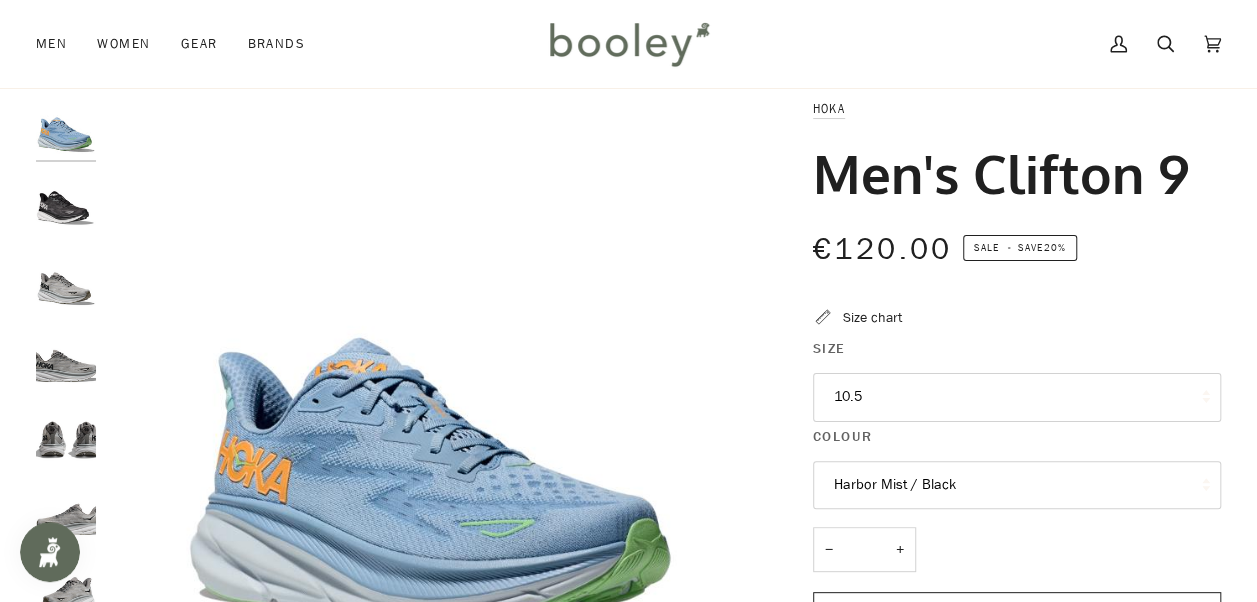 click at bounding box center [66, 281] 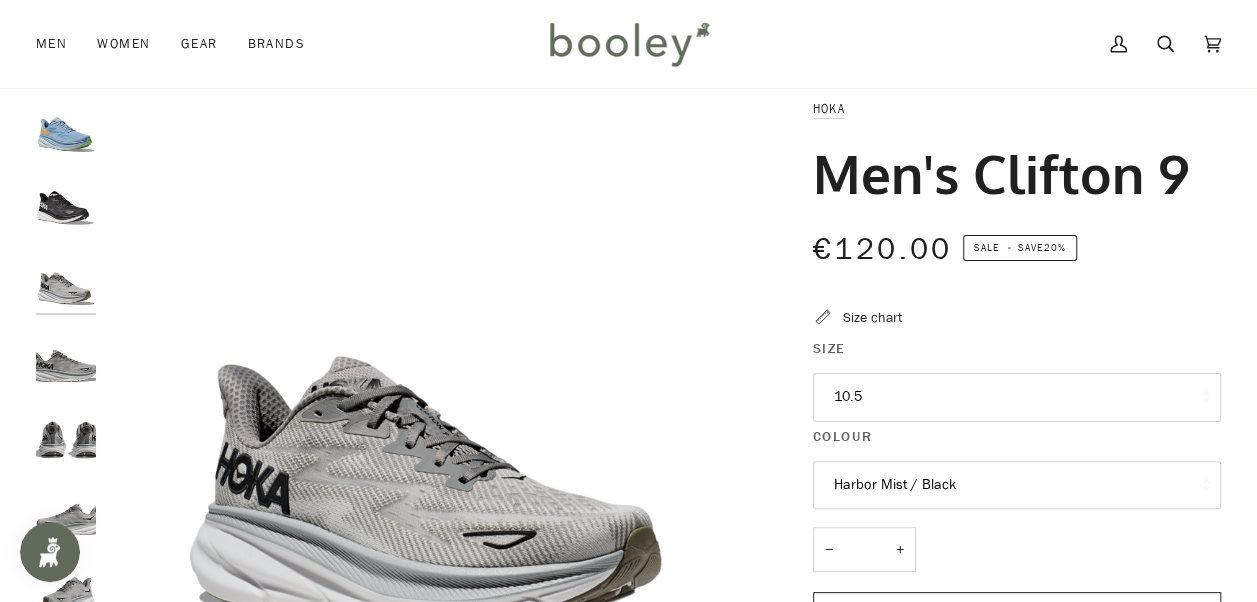 click at bounding box center (66, 205) 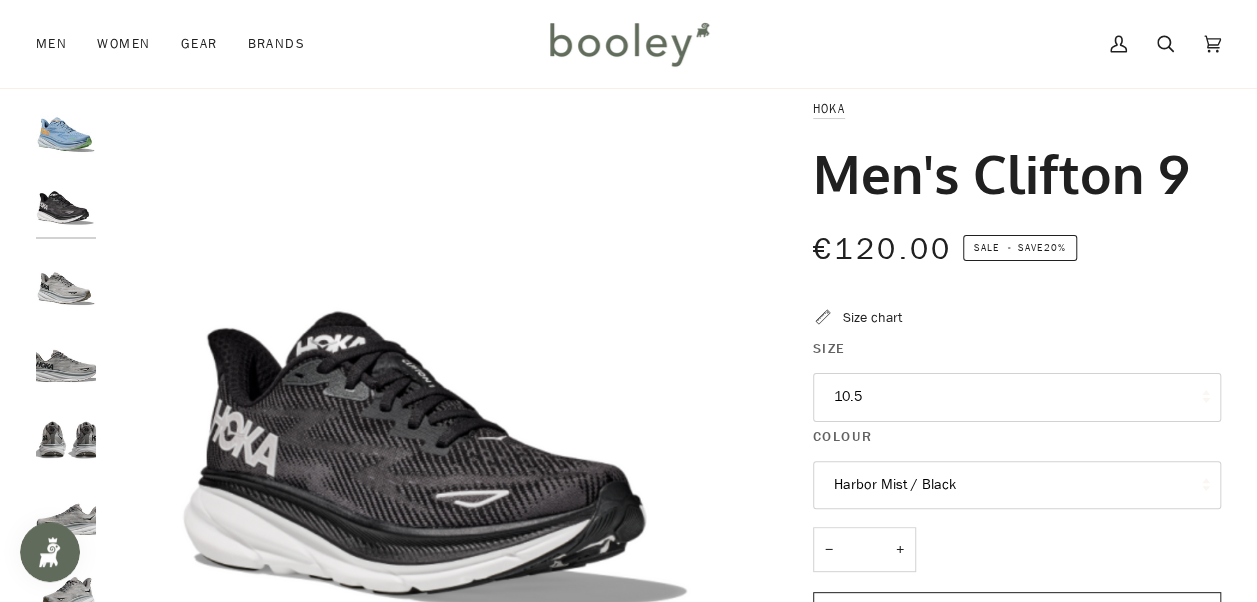click at bounding box center (66, 281) 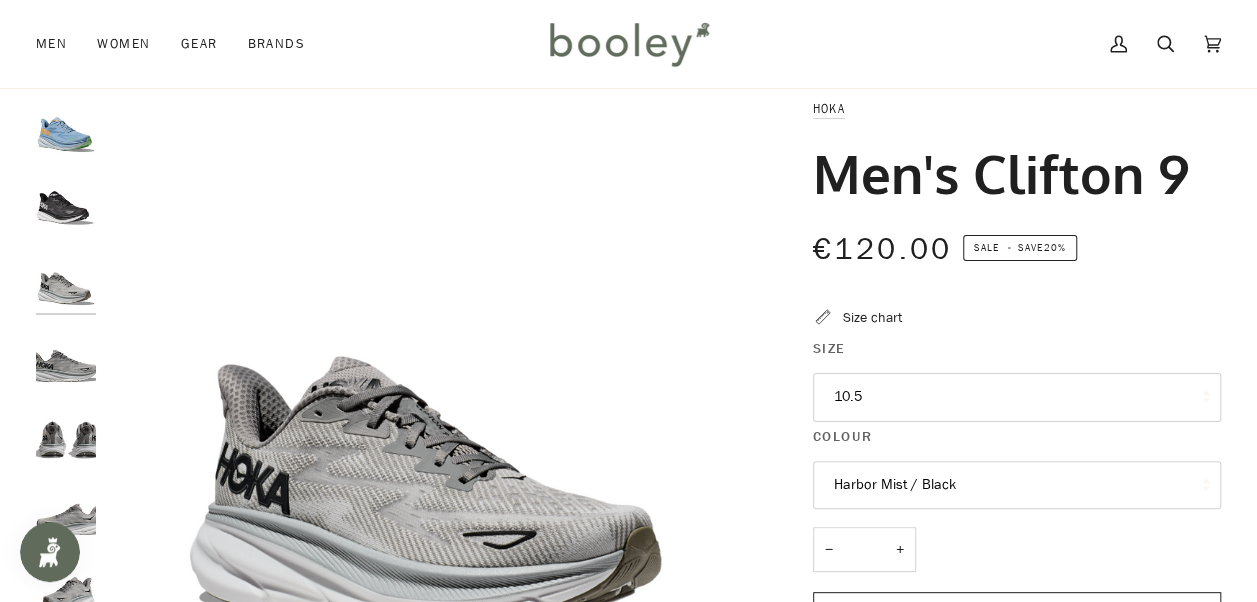 click at bounding box center [441, 433] 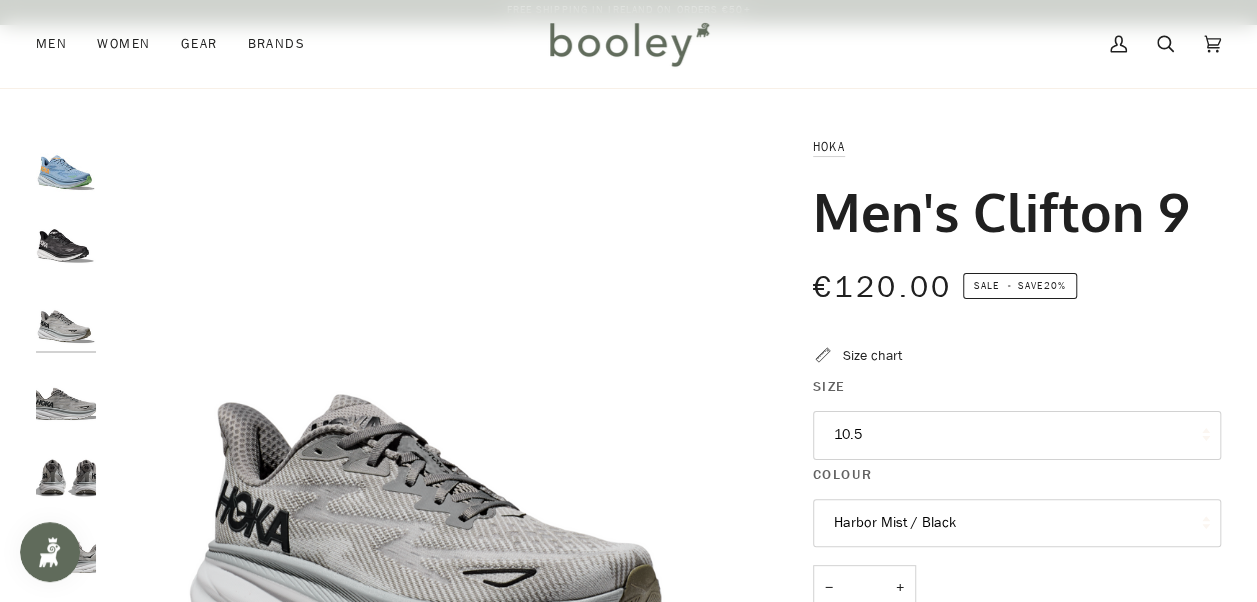 scroll, scrollTop: 0, scrollLeft: 0, axis: both 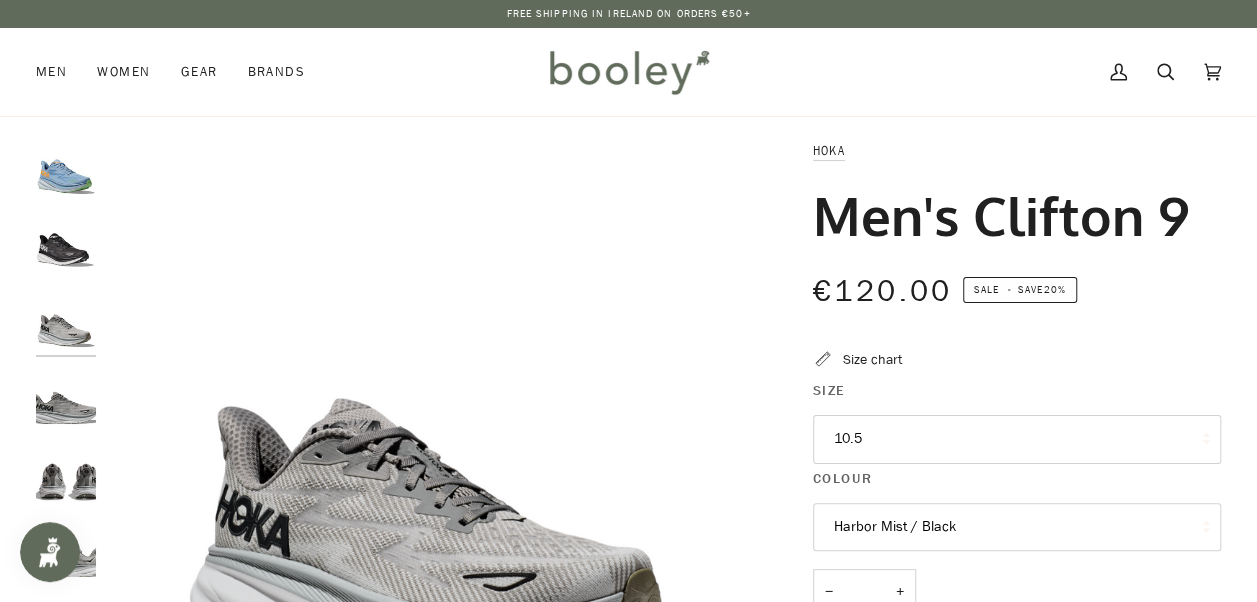 click at bounding box center (628, 72) 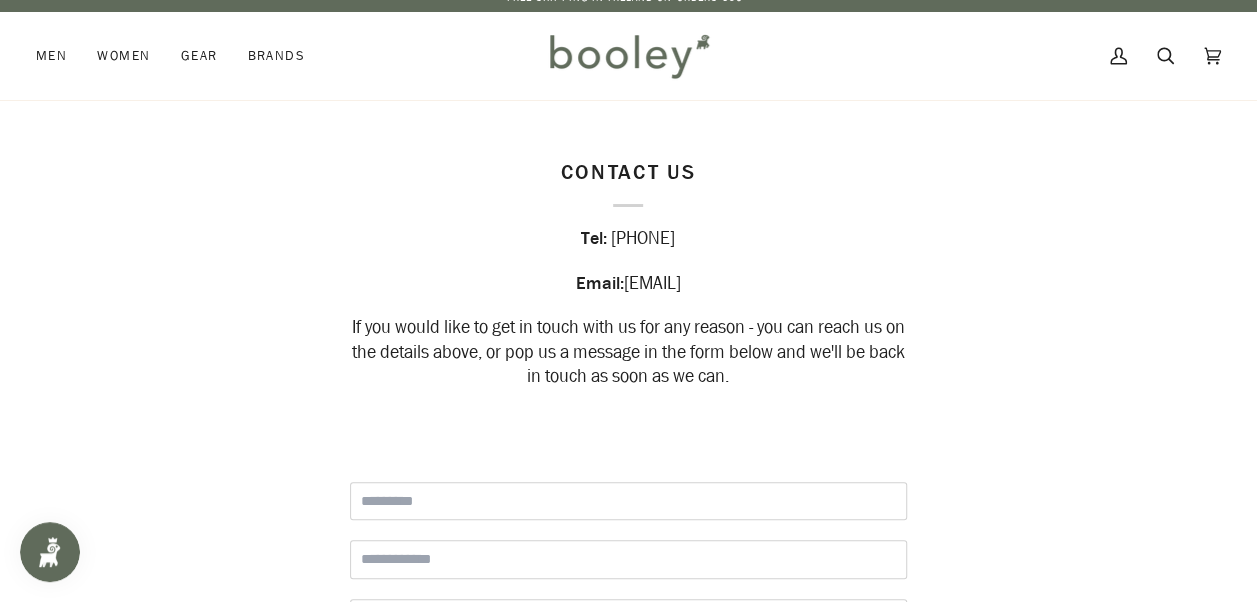 scroll, scrollTop: 0, scrollLeft: 0, axis: both 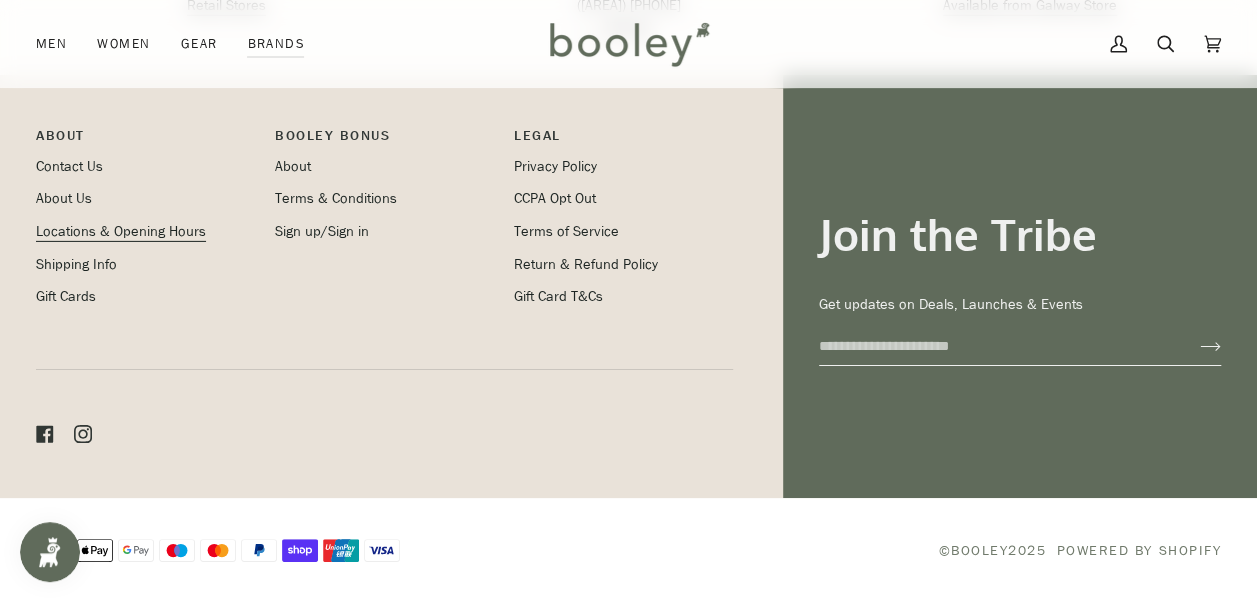 click on "Locations & Opening Hours" at bounding box center (121, 231) 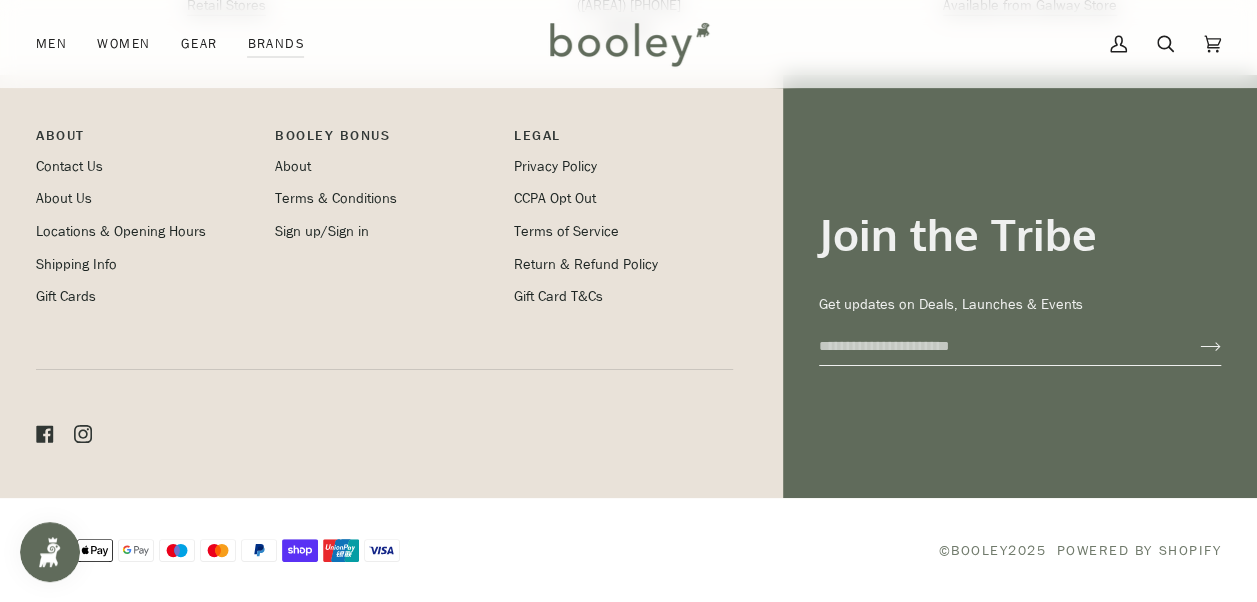click on "Facebook
Instagram" at bounding box center [384, 433] 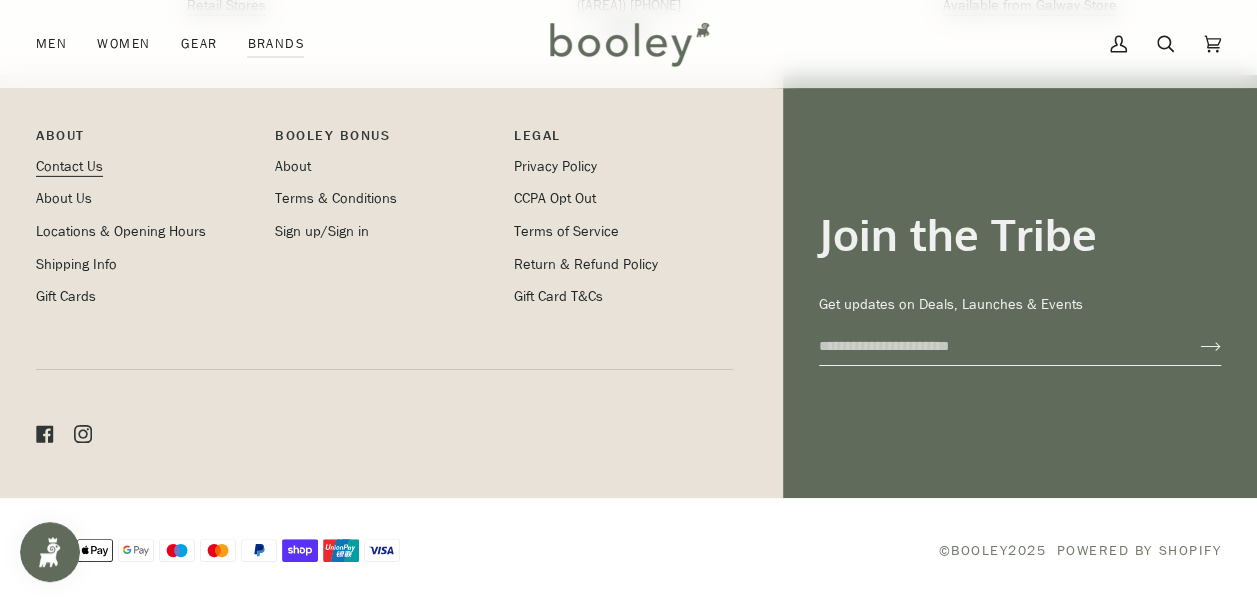 click on "Contact Us" at bounding box center [69, 166] 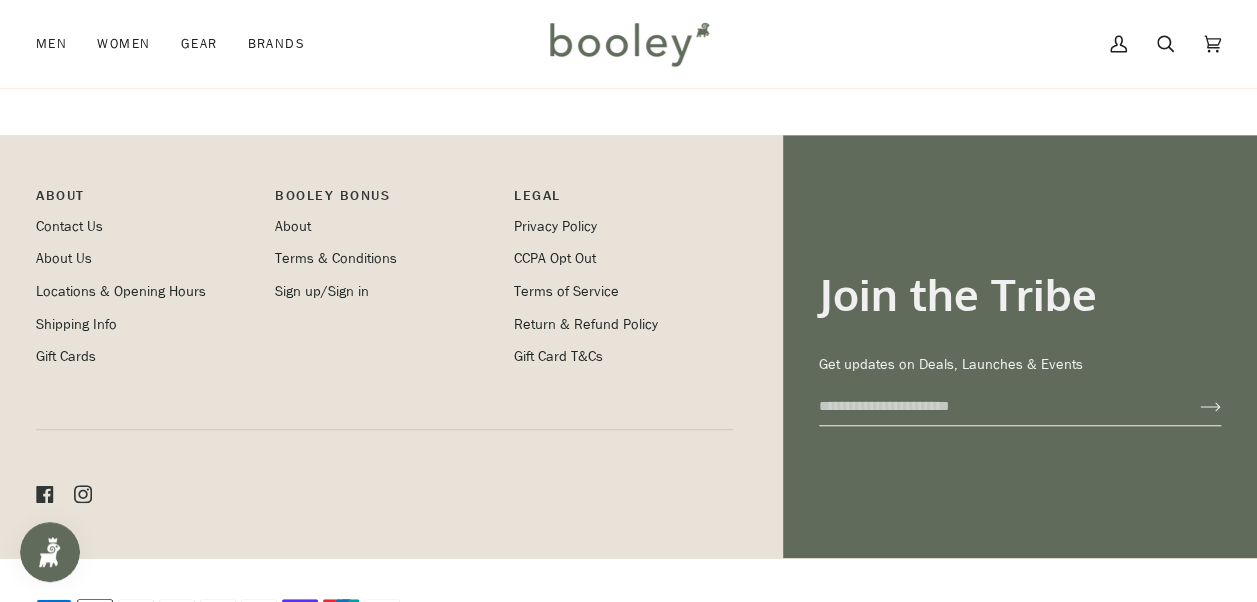 scroll, scrollTop: 866, scrollLeft: 0, axis: vertical 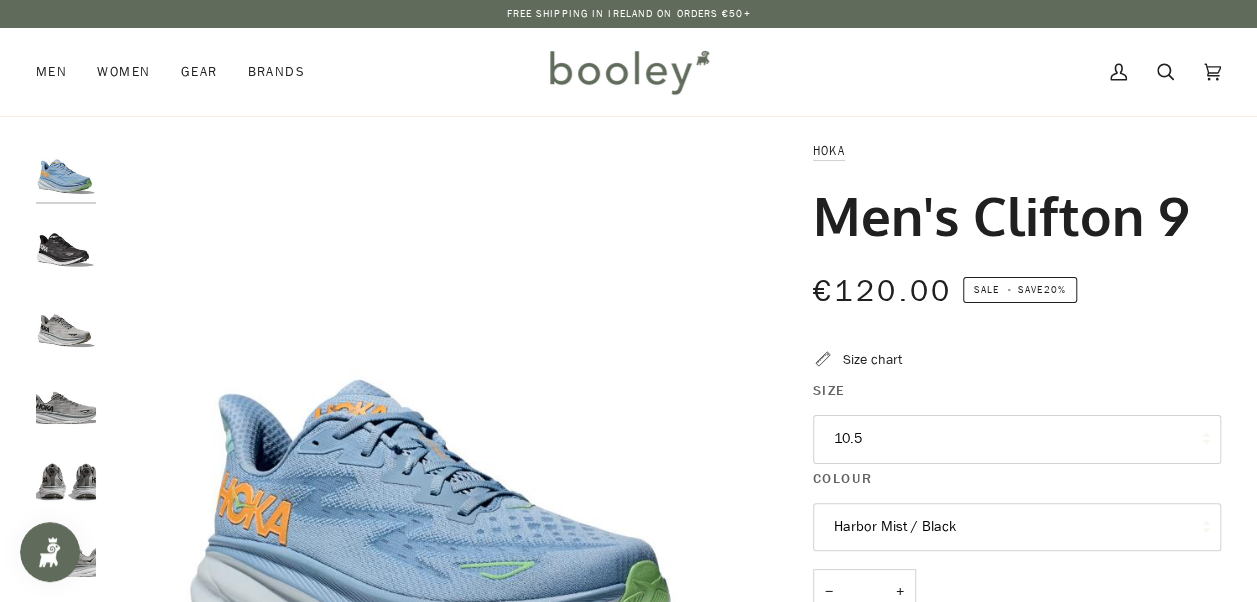 click at bounding box center [66, 323] 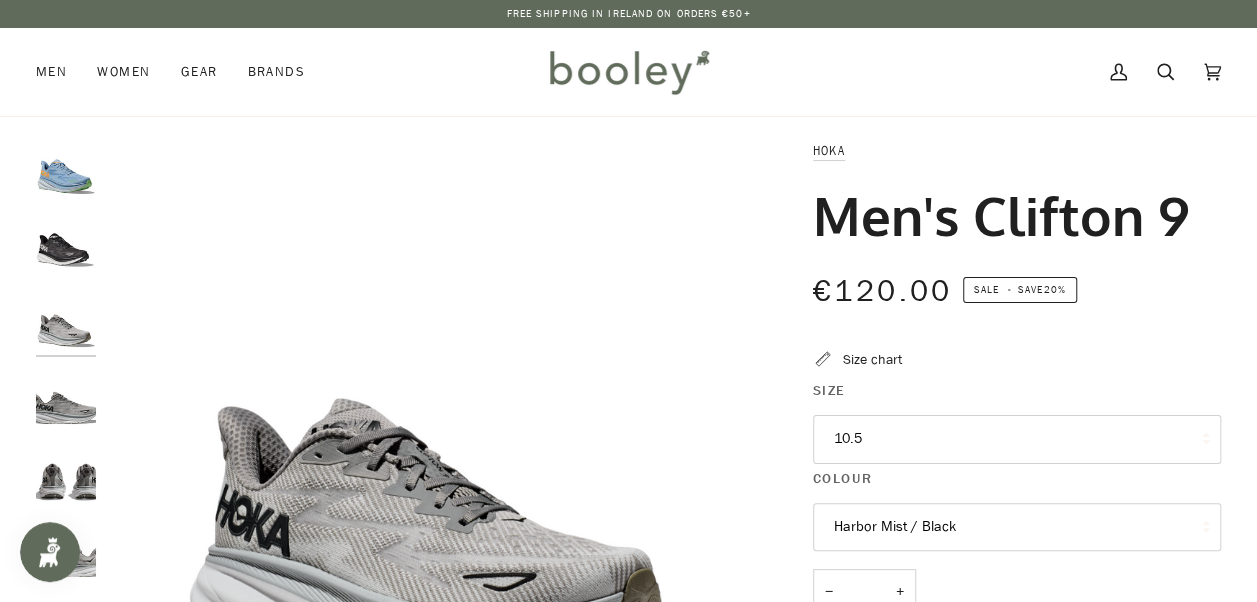 click on "Harbor Mist / Black" at bounding box center (1017, 527) 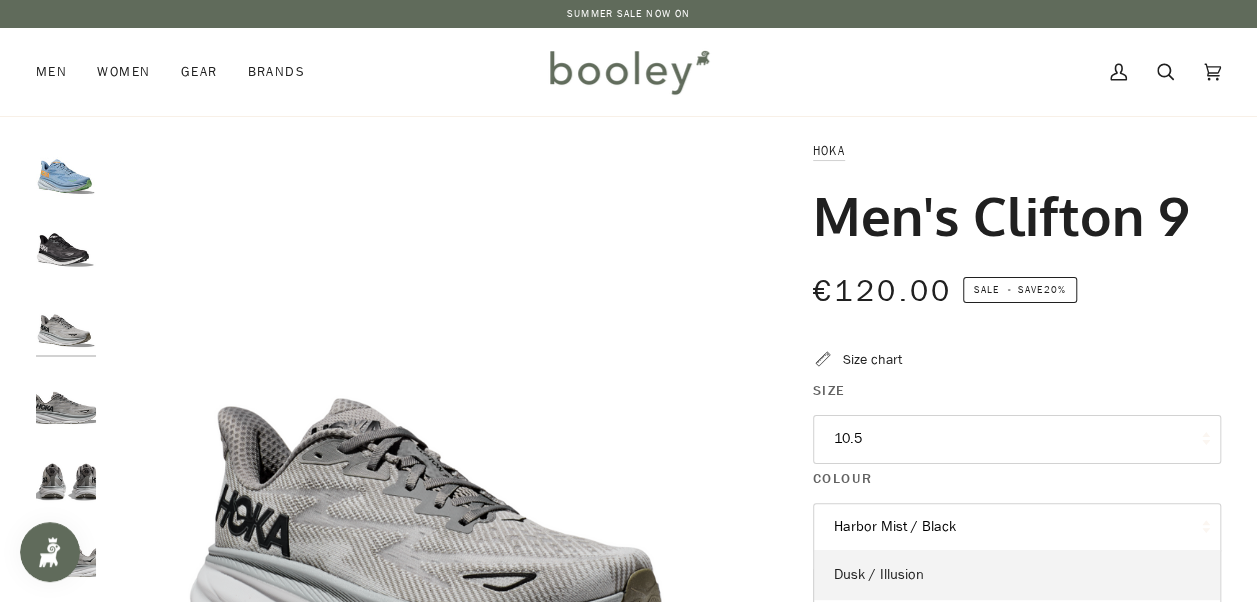 click on "Dusk / Illusion" at bounding box center (879, 574) 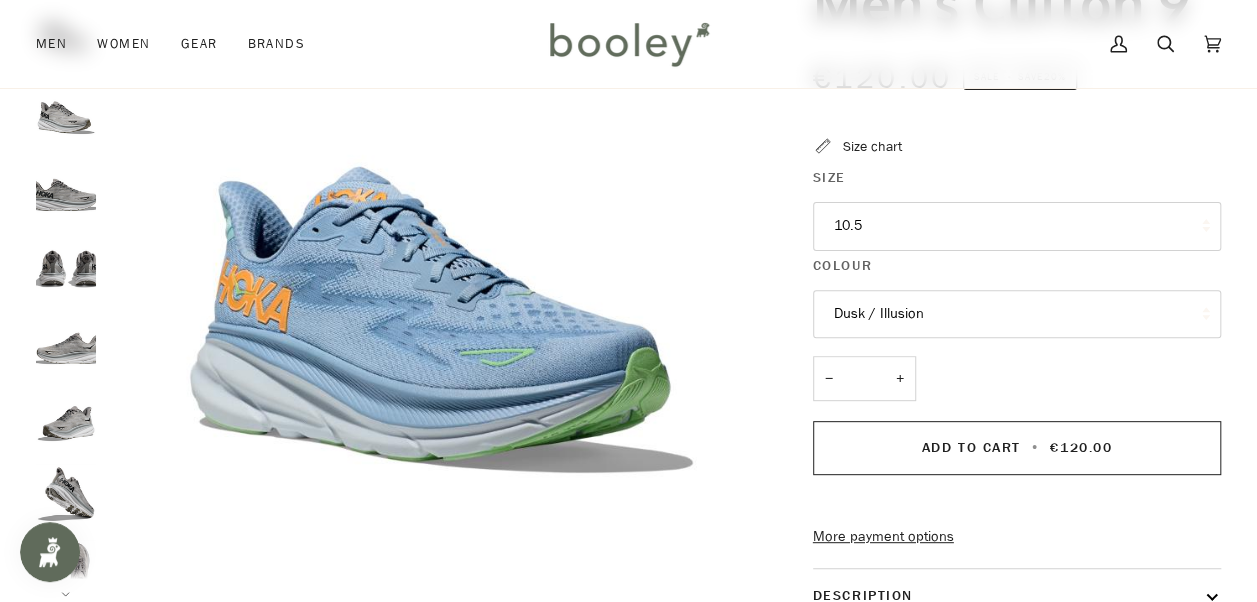 scroll, scrollTop: 216, scrollLeft: 0, axis: vertical 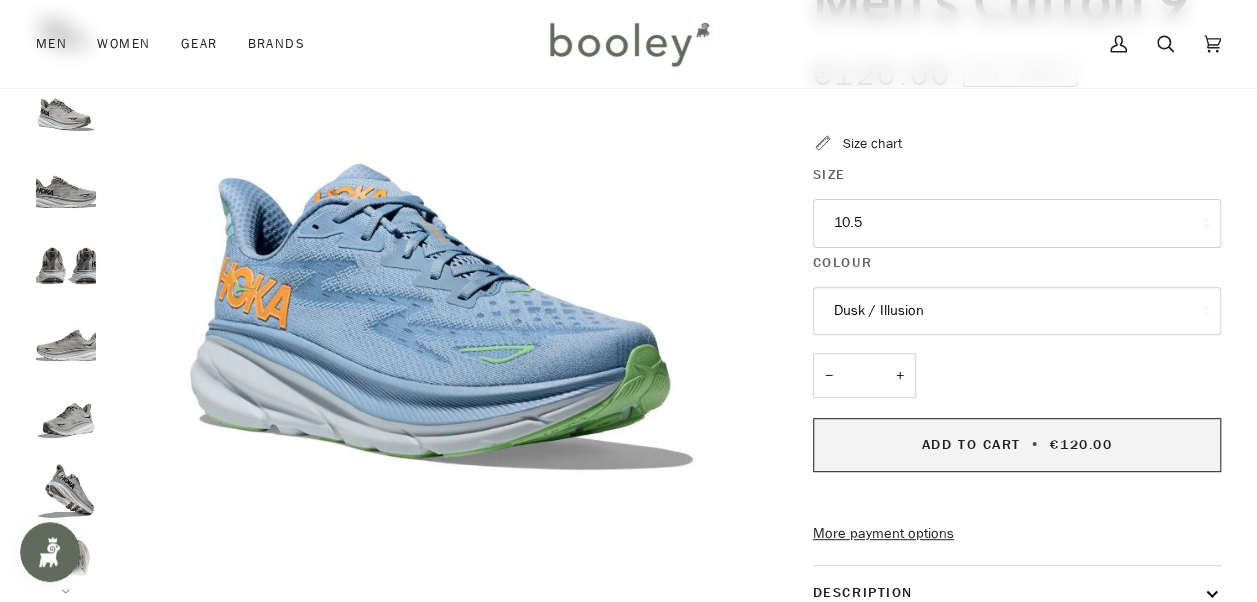 click on "€120.00" at bounding box center [1081, 444] 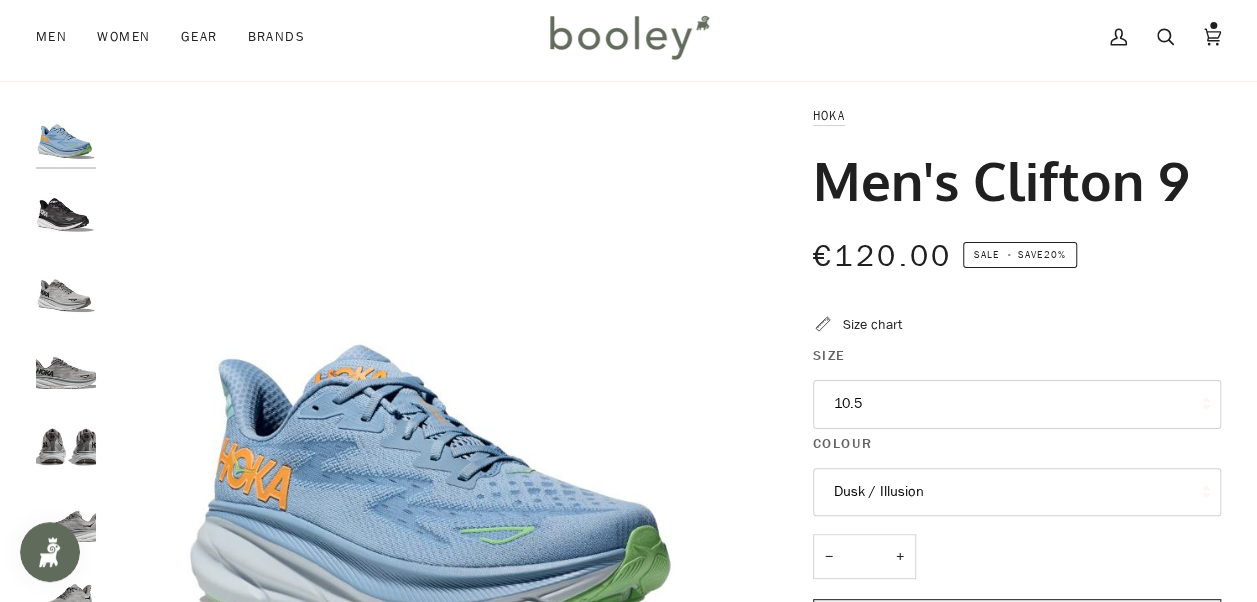 scroll, scrollTop: 0, scrollLeft: 0, axis: both 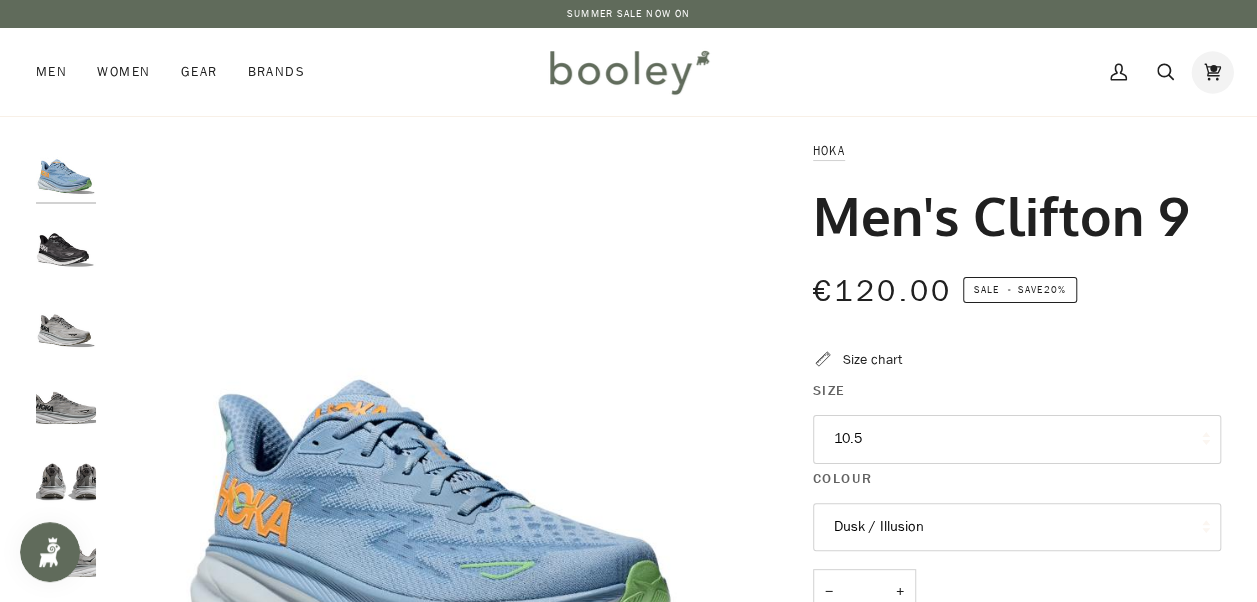 click 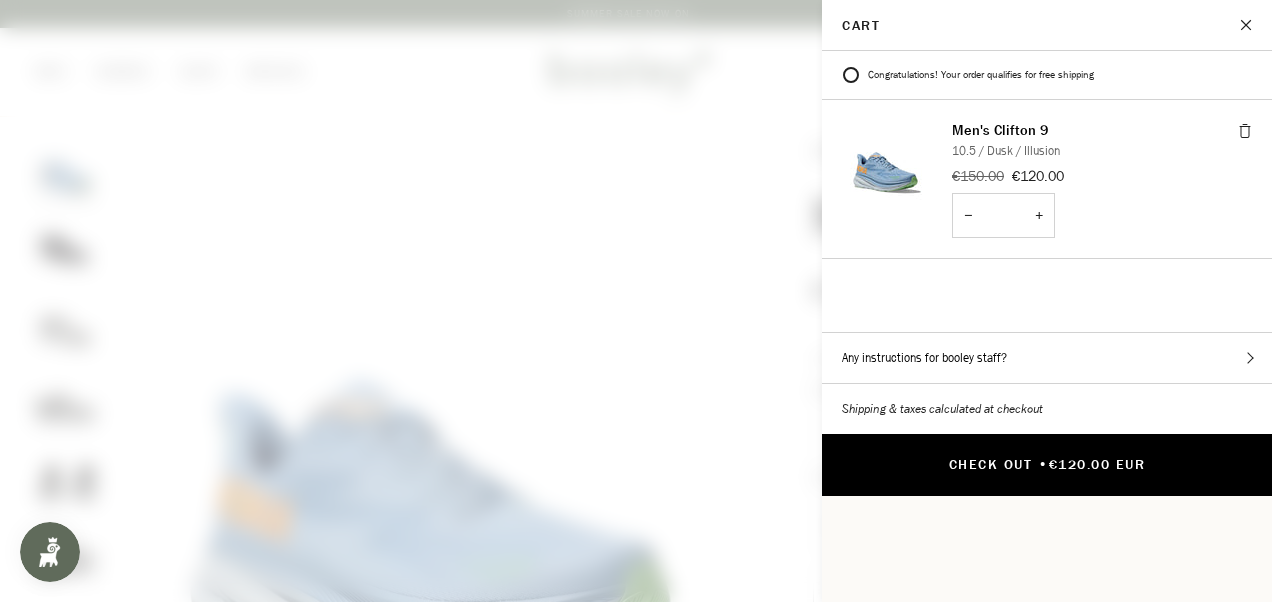 click on "€120.00 EUR" at bounding box center (1097, 464) 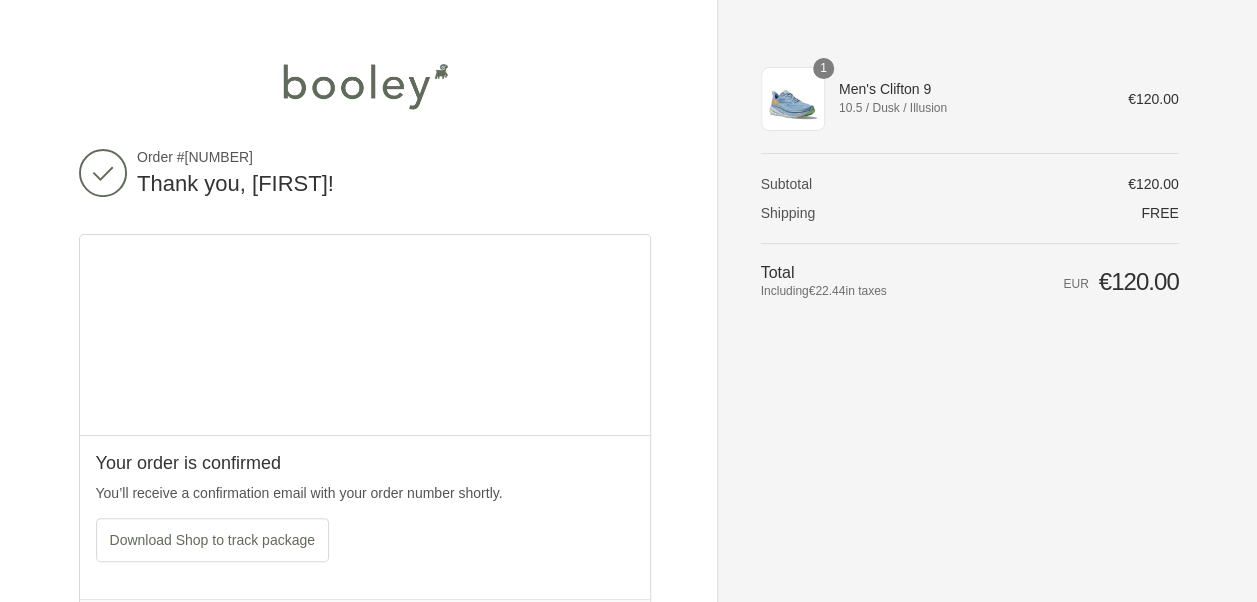 scroll, scrollTop: 0, scrollLeft: 0, axis: both 